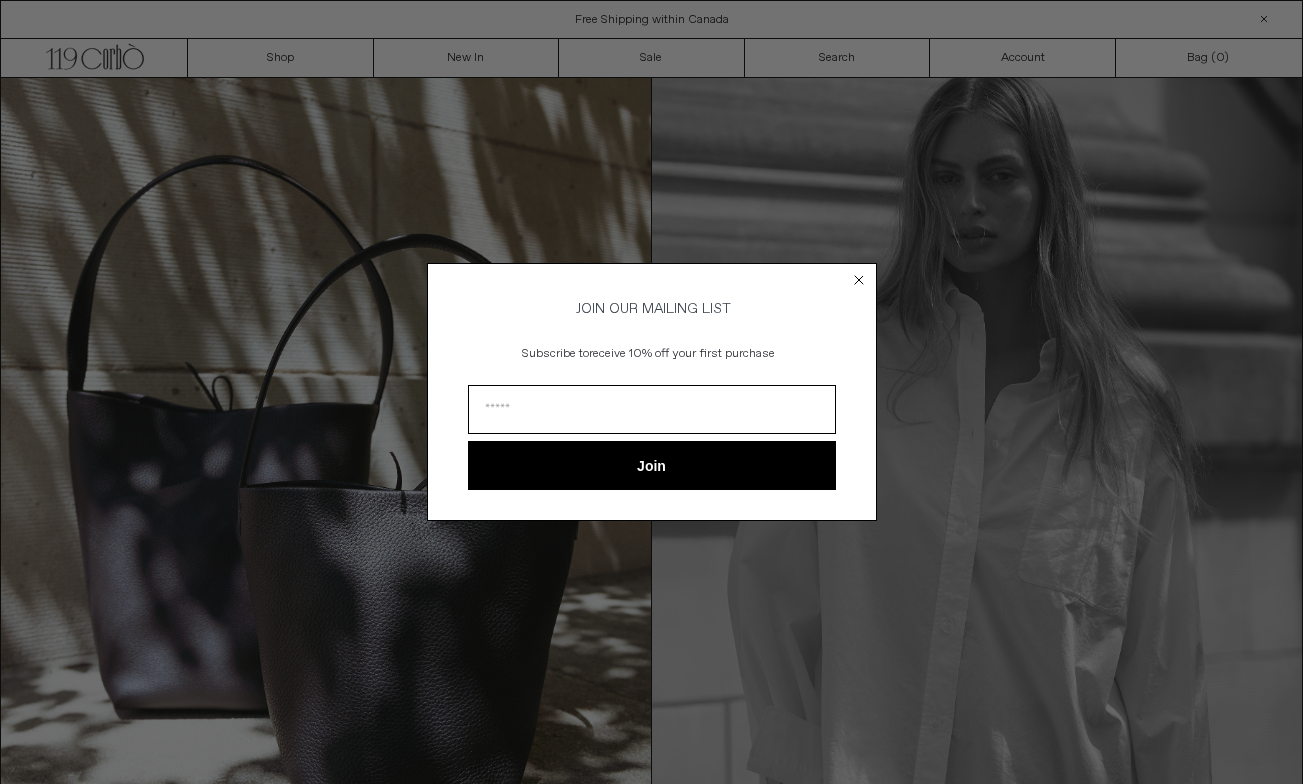 scroll, scrollTop: 0, scrollLeft: 0, axis: both 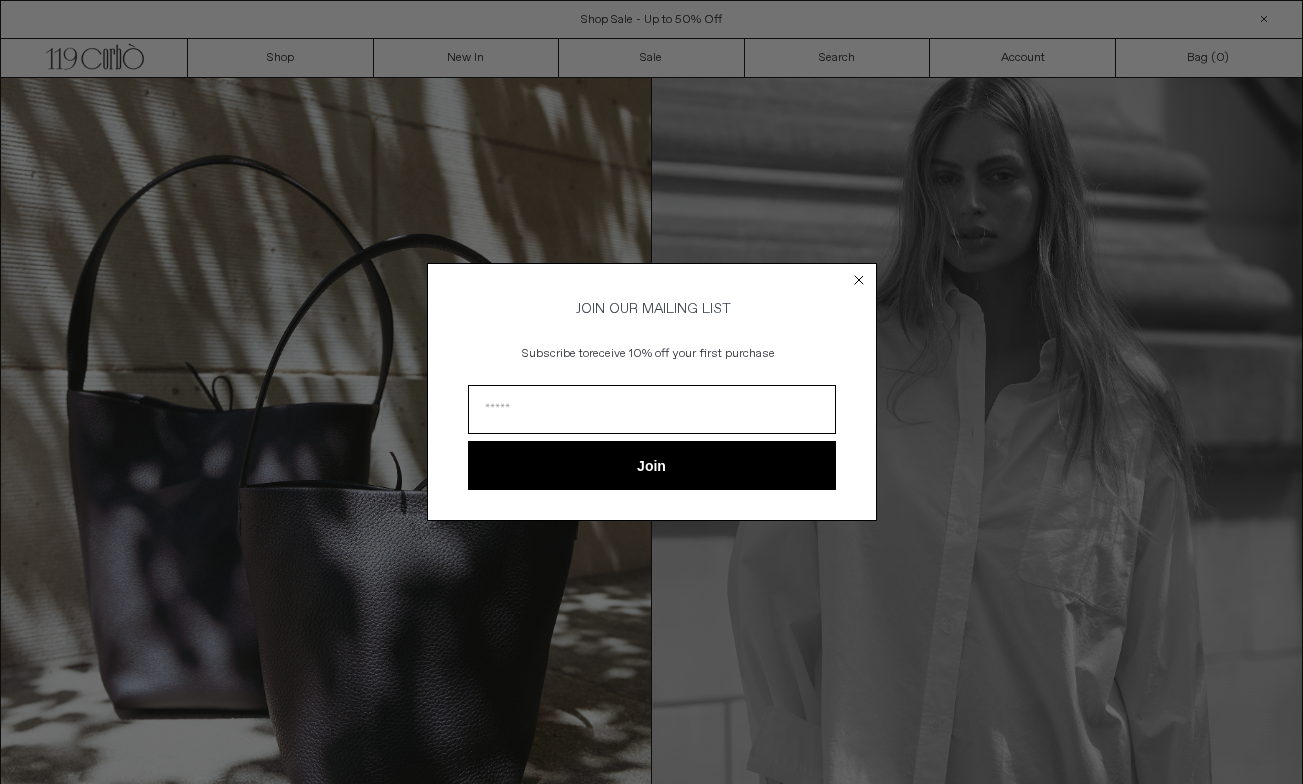 click 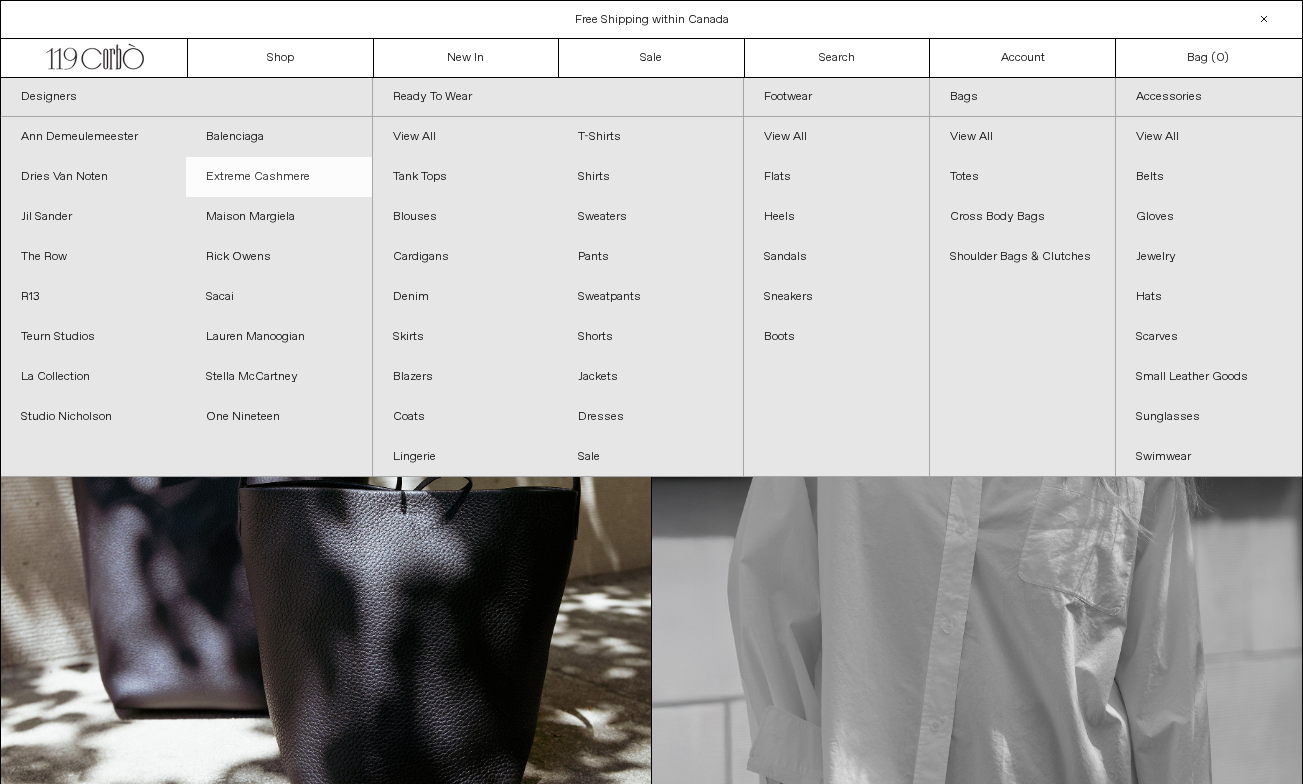 click on "Extreme Cashmere" at bounding box center [278, 177] 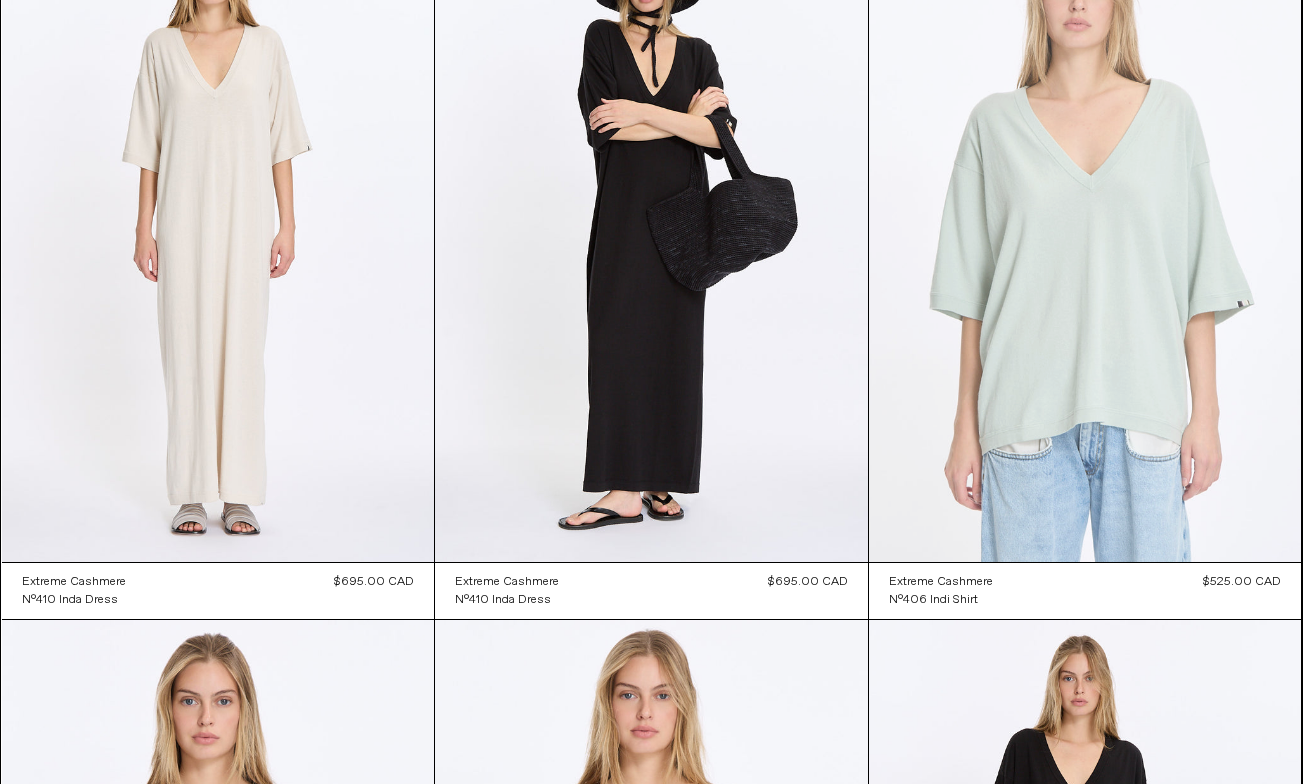scroll, scrollTop: 208, scrollLeft: 0, axis: vertical 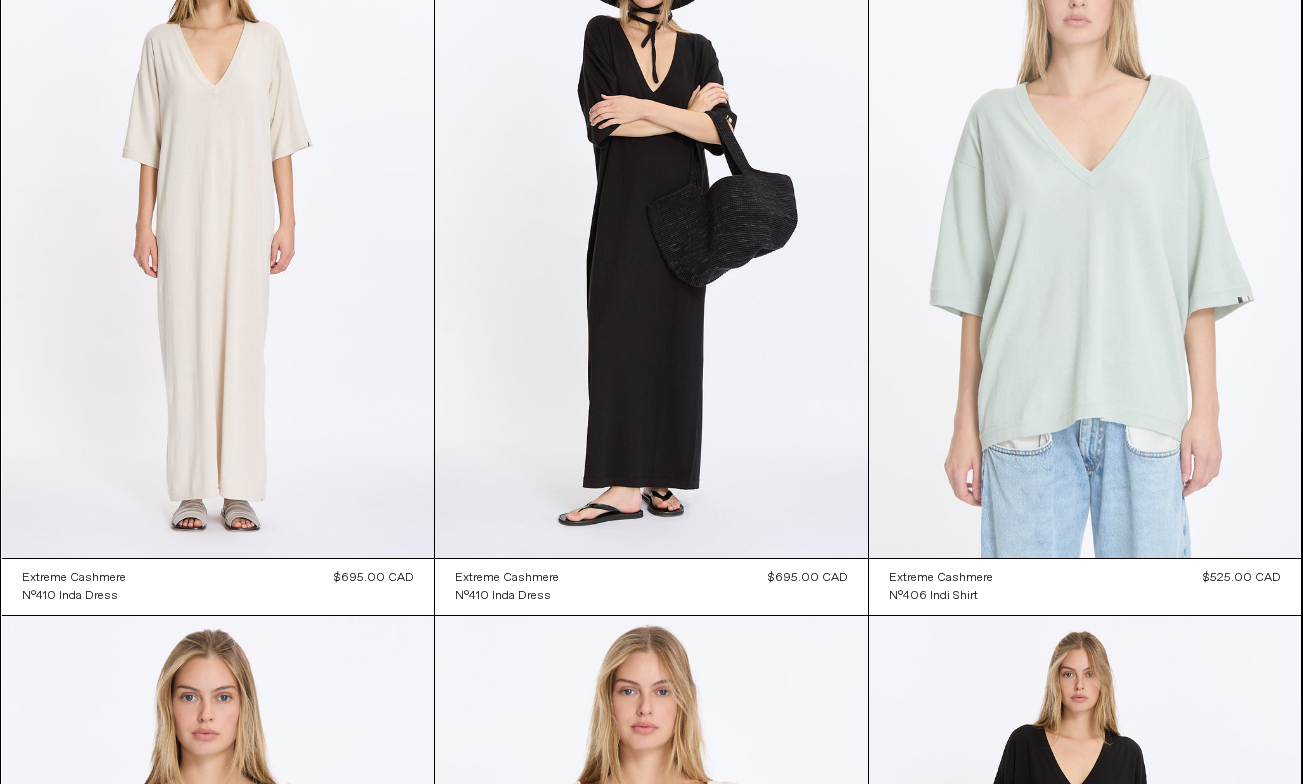 click at bounding box center (1085, 233) 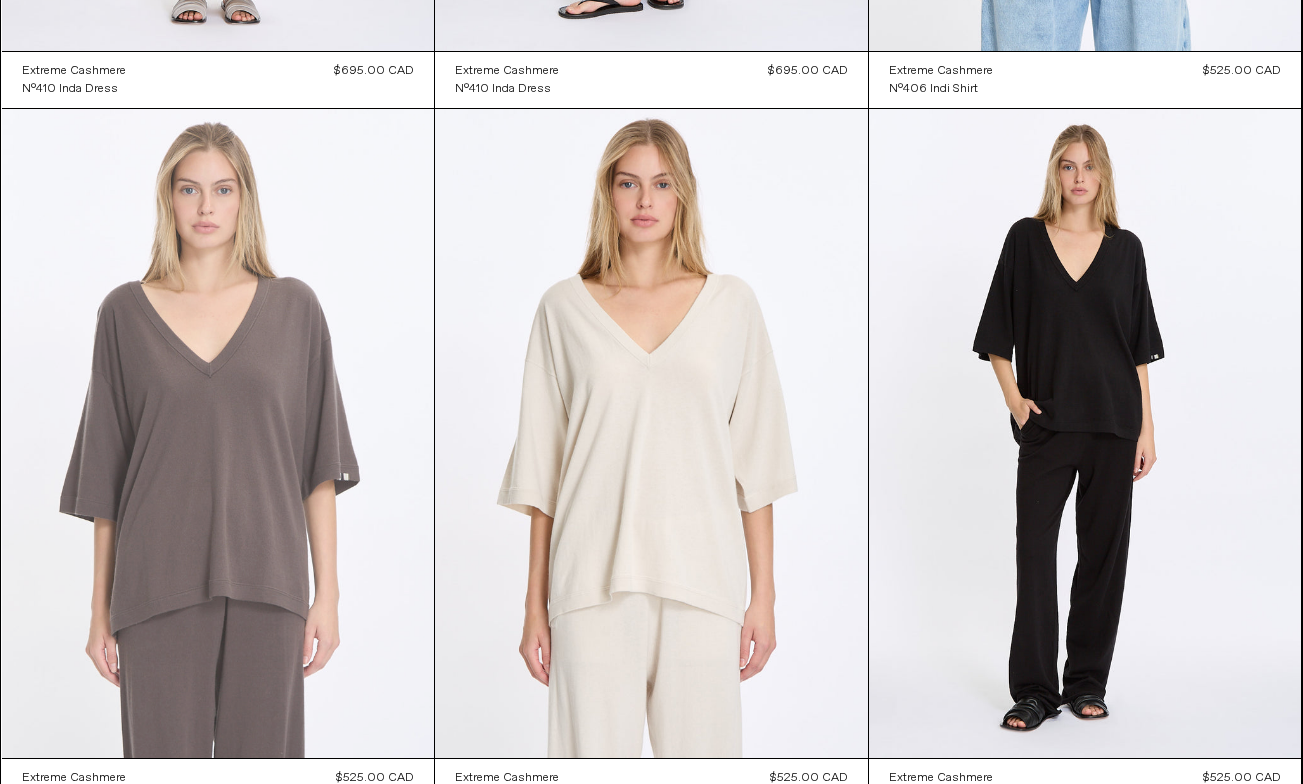 scroll, scrollTop: 797, scrollLeft: 0, axis: vertical 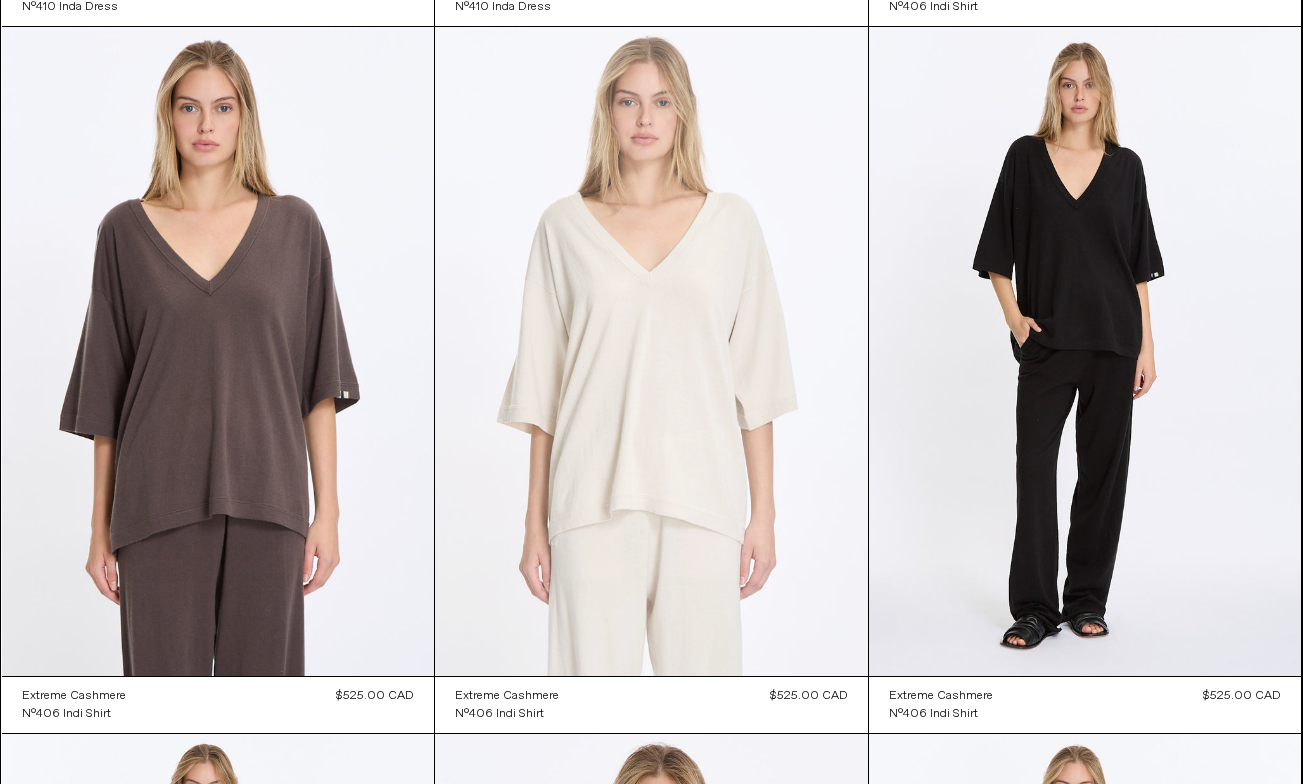 click at bounding box center (651, 351) 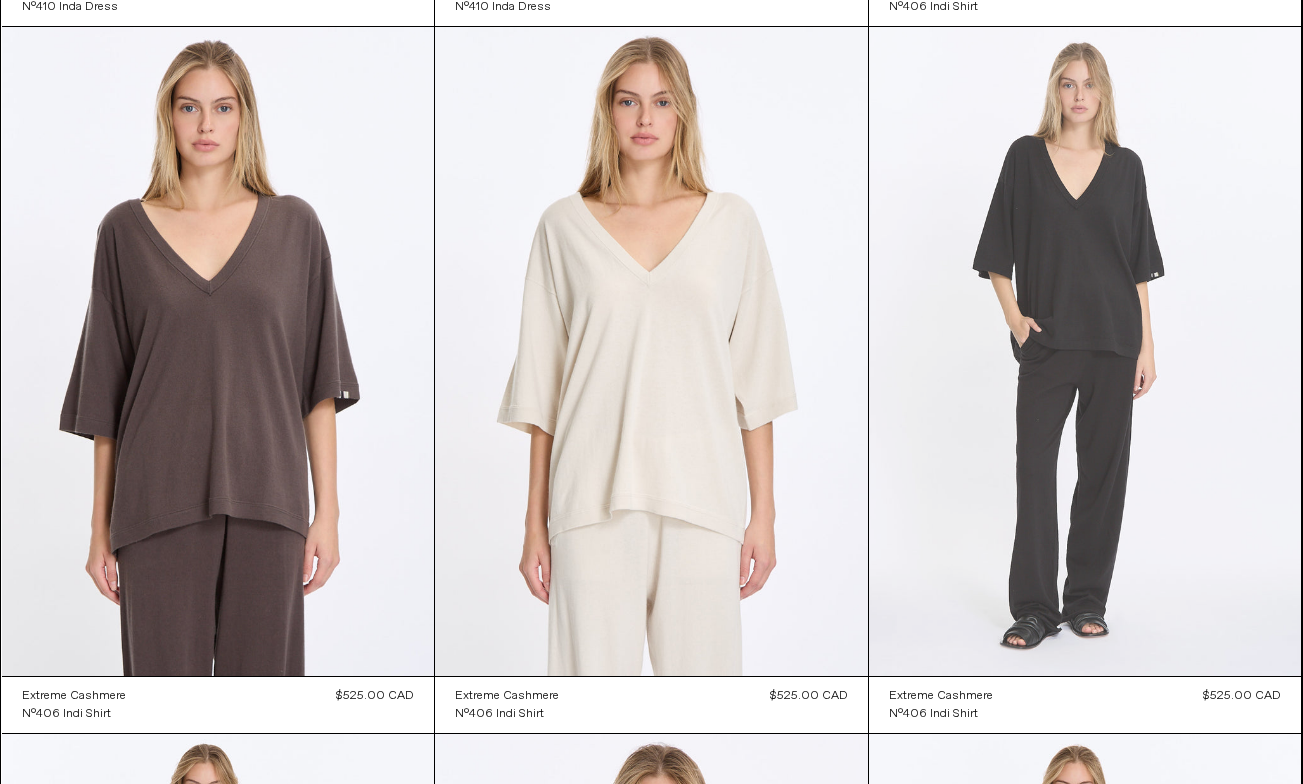 click at bounding box center (1085, 351) 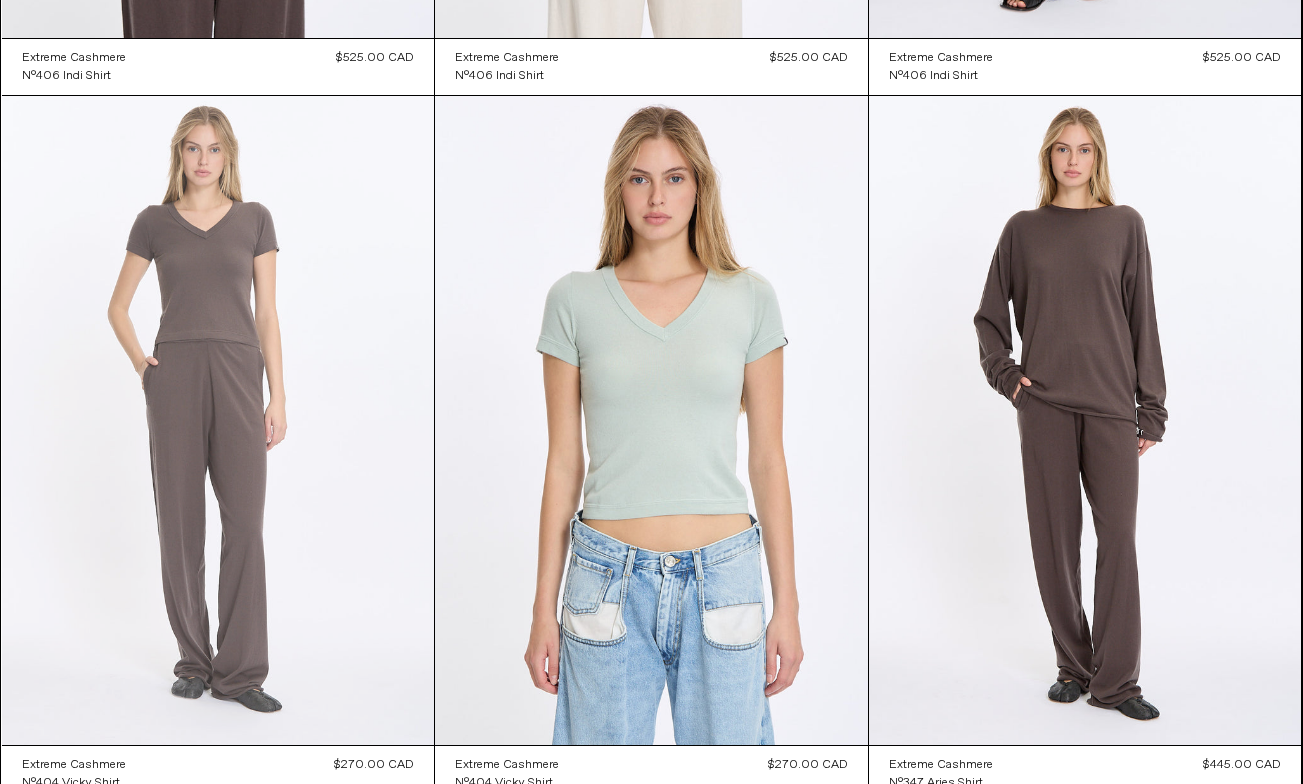 scroll, scrollTop: 1502, scrollLeft: 0, axis: vertical 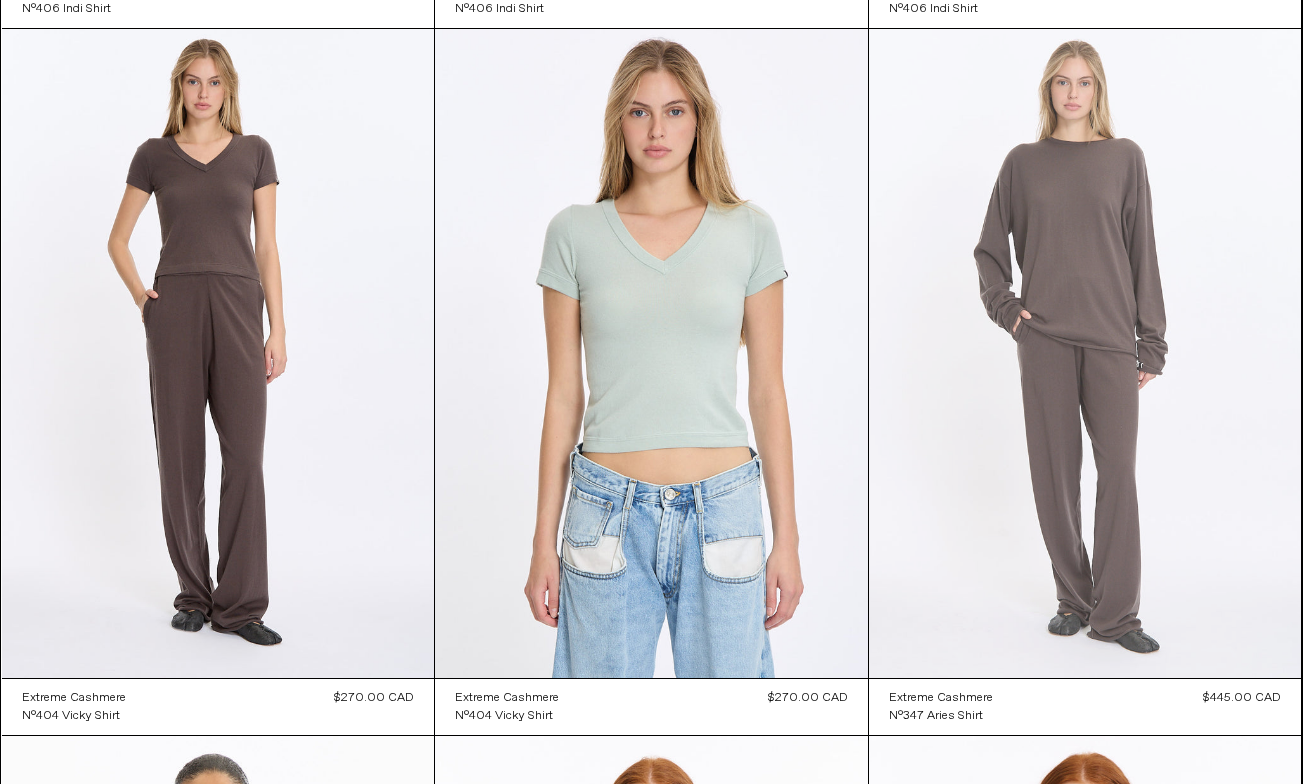 click at bounding box center [1085, 353] 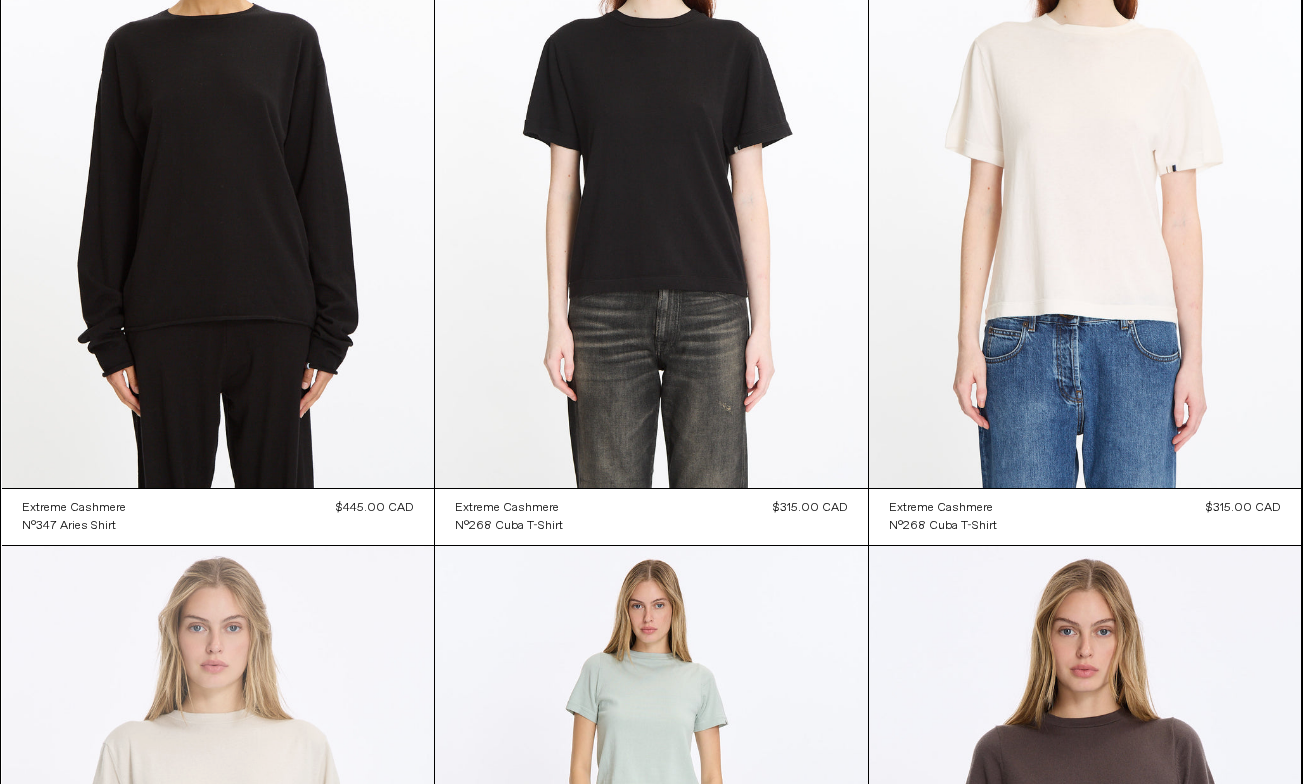 scroll, scrollTop: 2397, scrollLeft: 0, axis: vertical 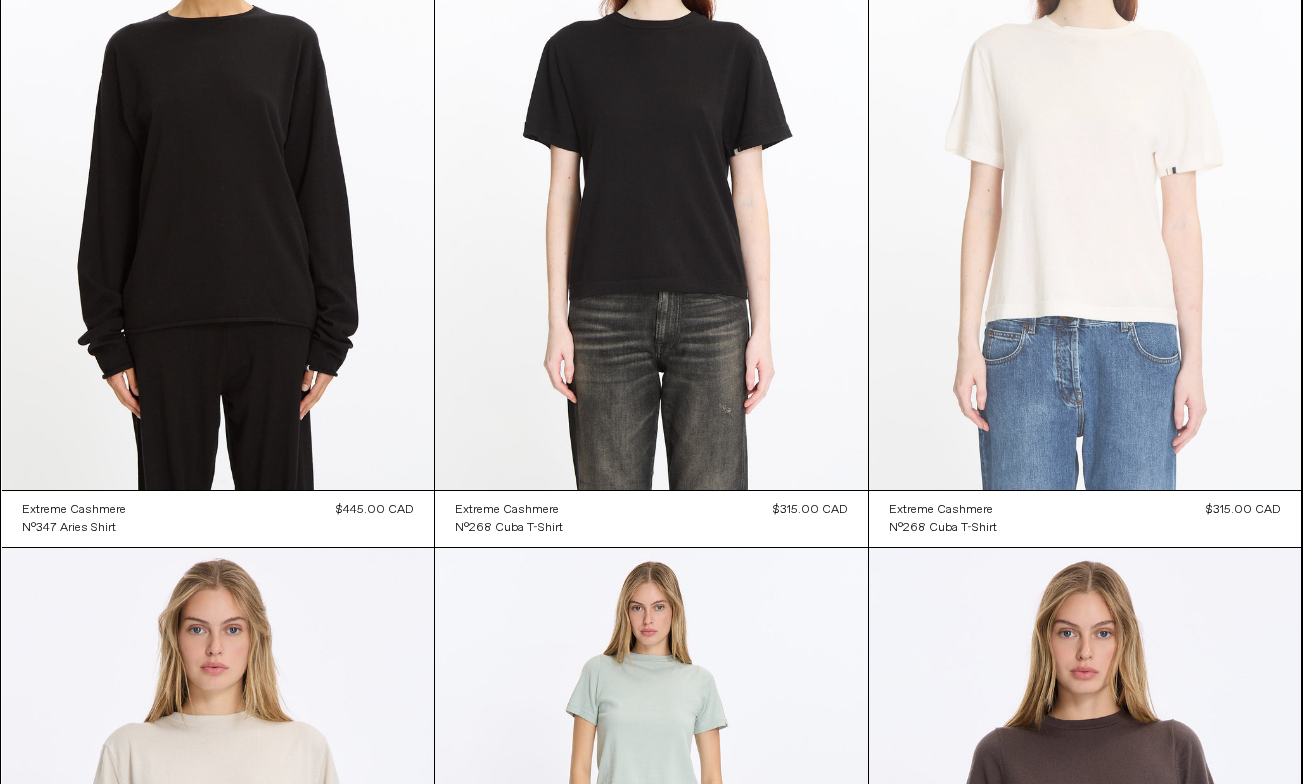 click at bounding box center (1085, 165) 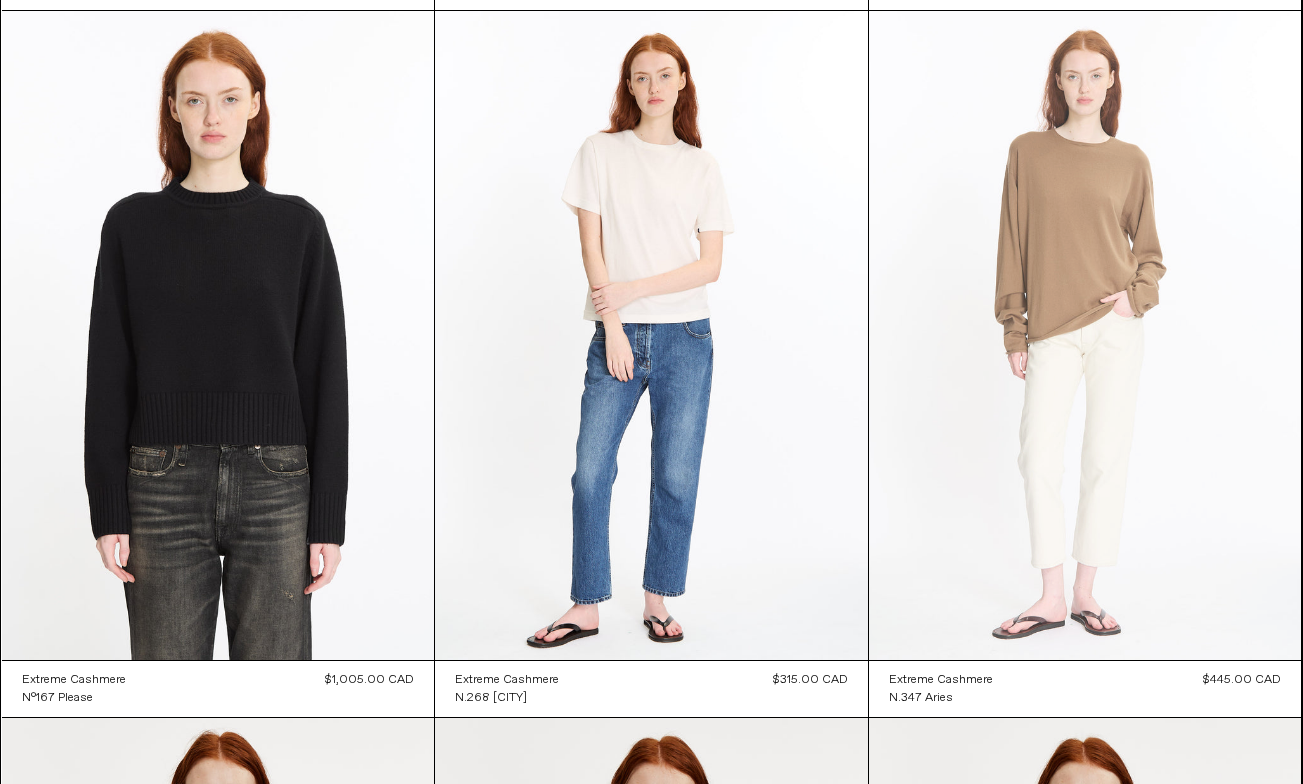 scroll, scrollTop: 12877, scrollLeft: 0, axis: vertical 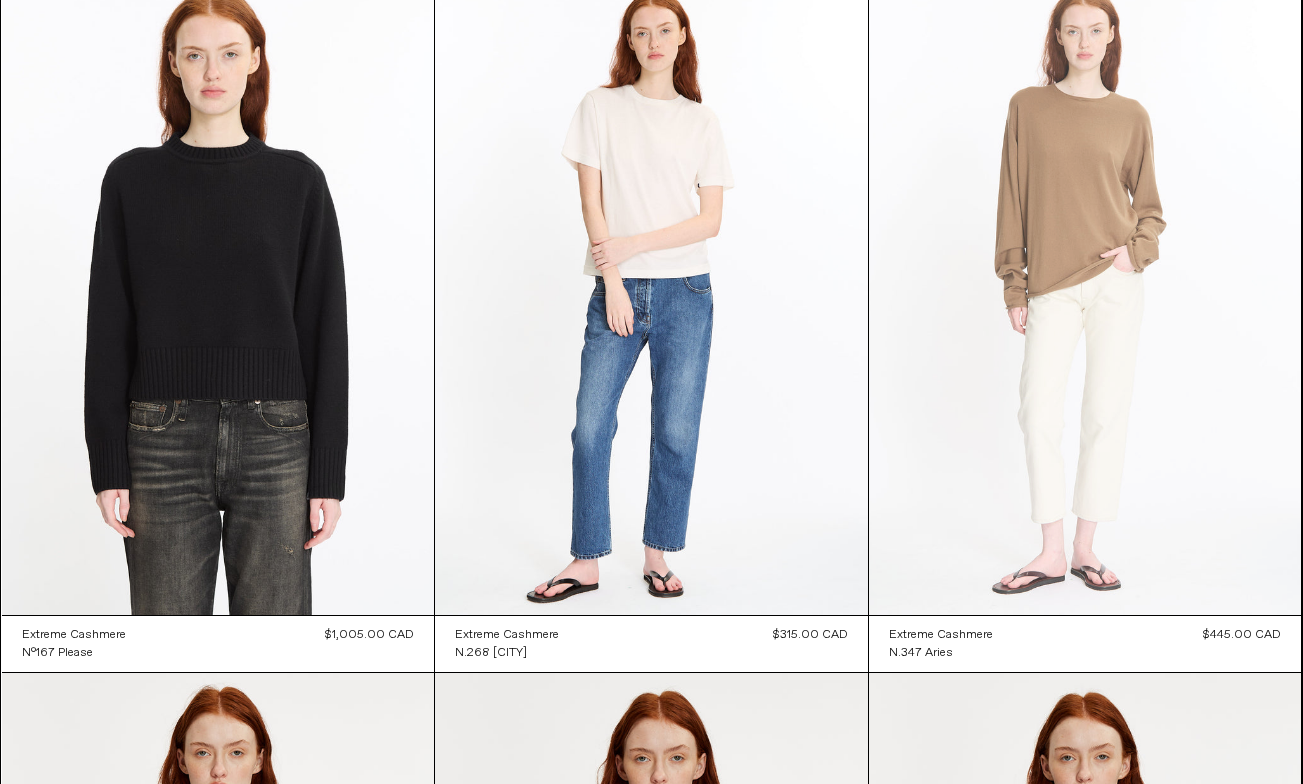 click at bounding box center (1085, 290) 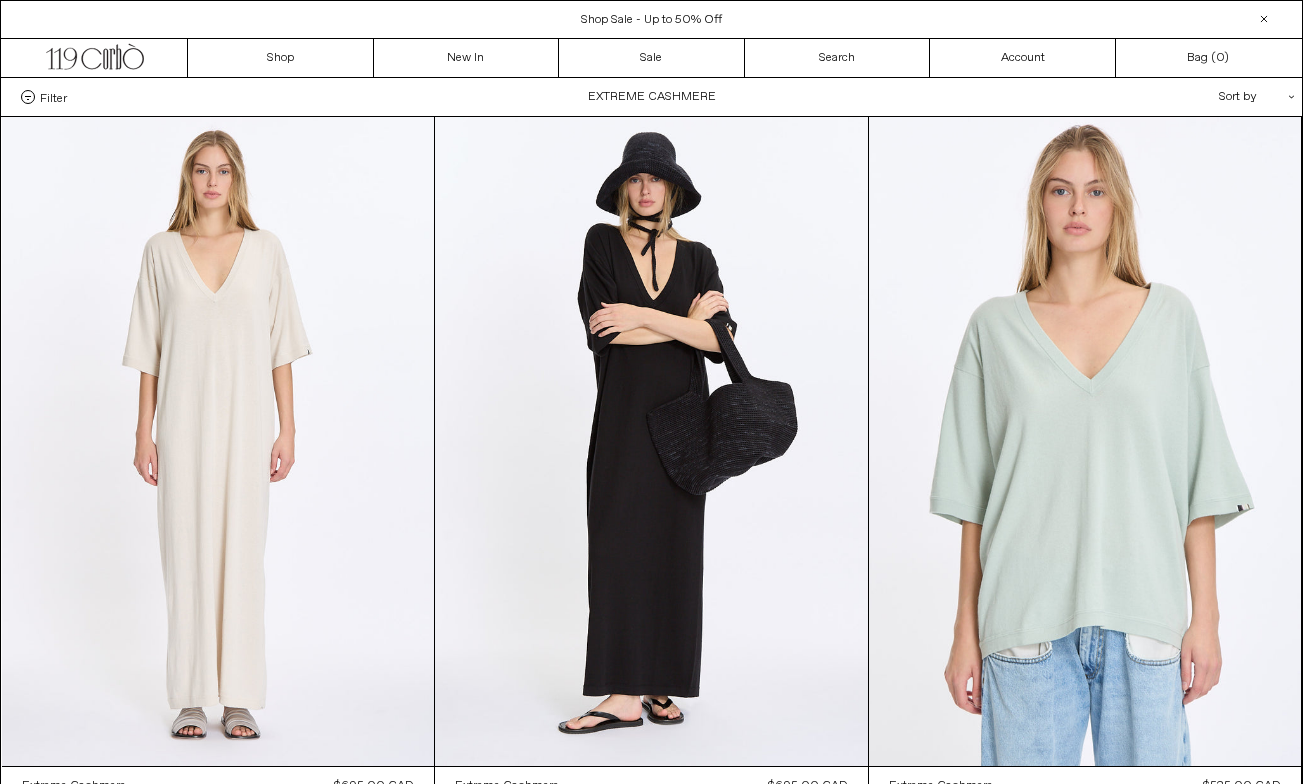 scroll, scrollTop: 0, scrollLeft: 0, axis: both 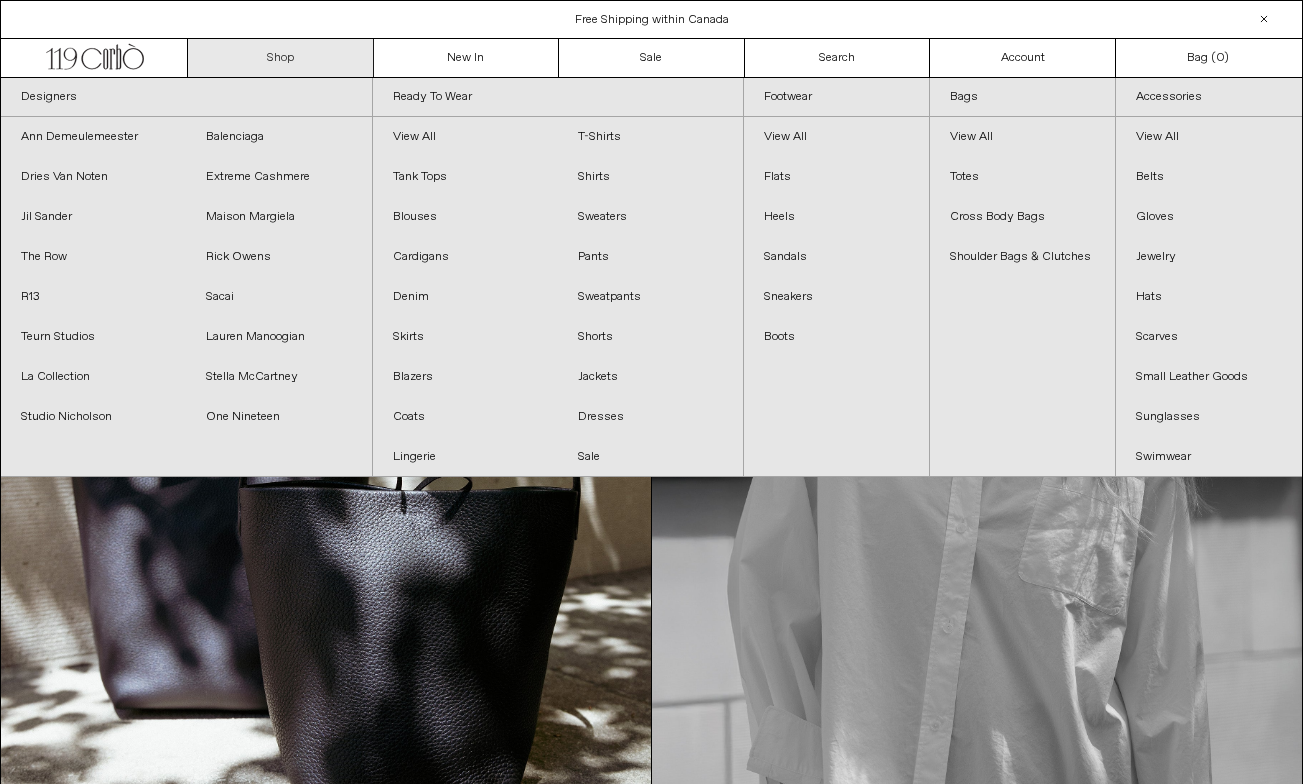 click on "Shop" at bounding box center [281, 58] 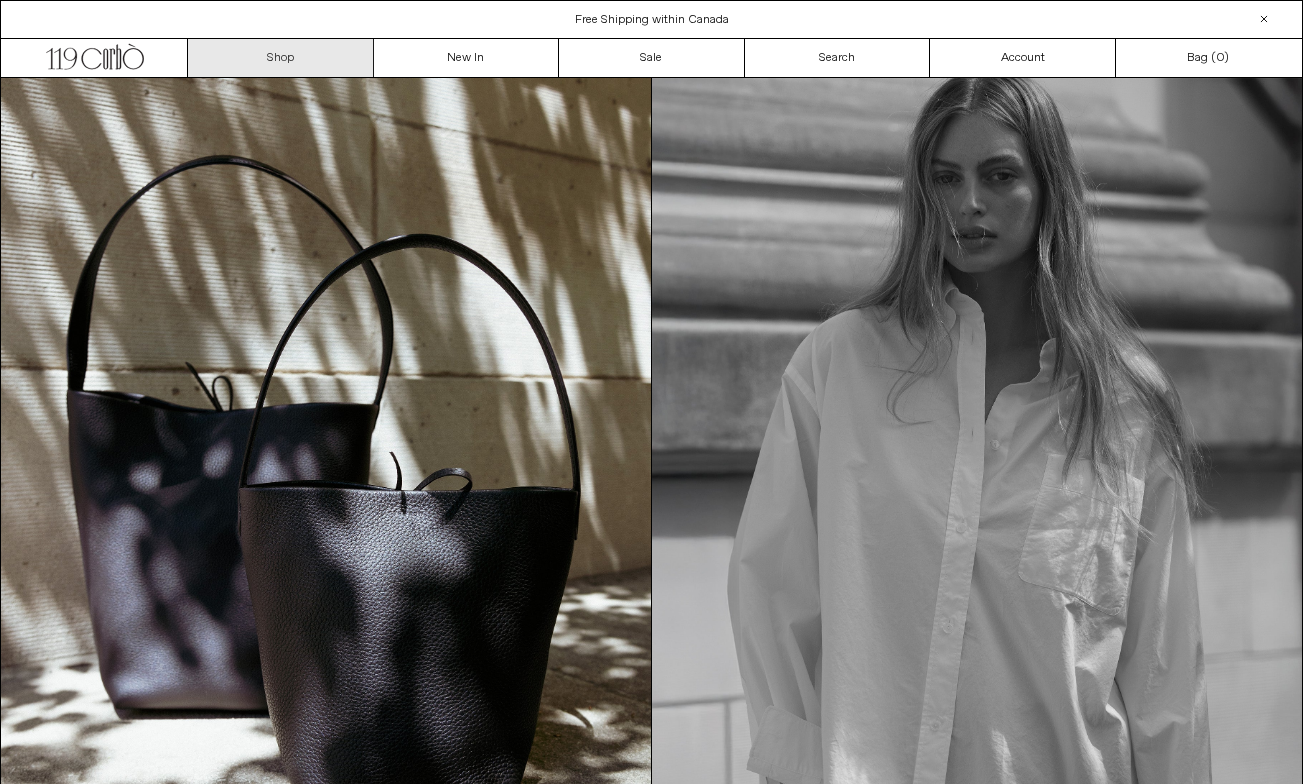 scroll, scrollTop: 0, scrollLeft: 0, axis: both 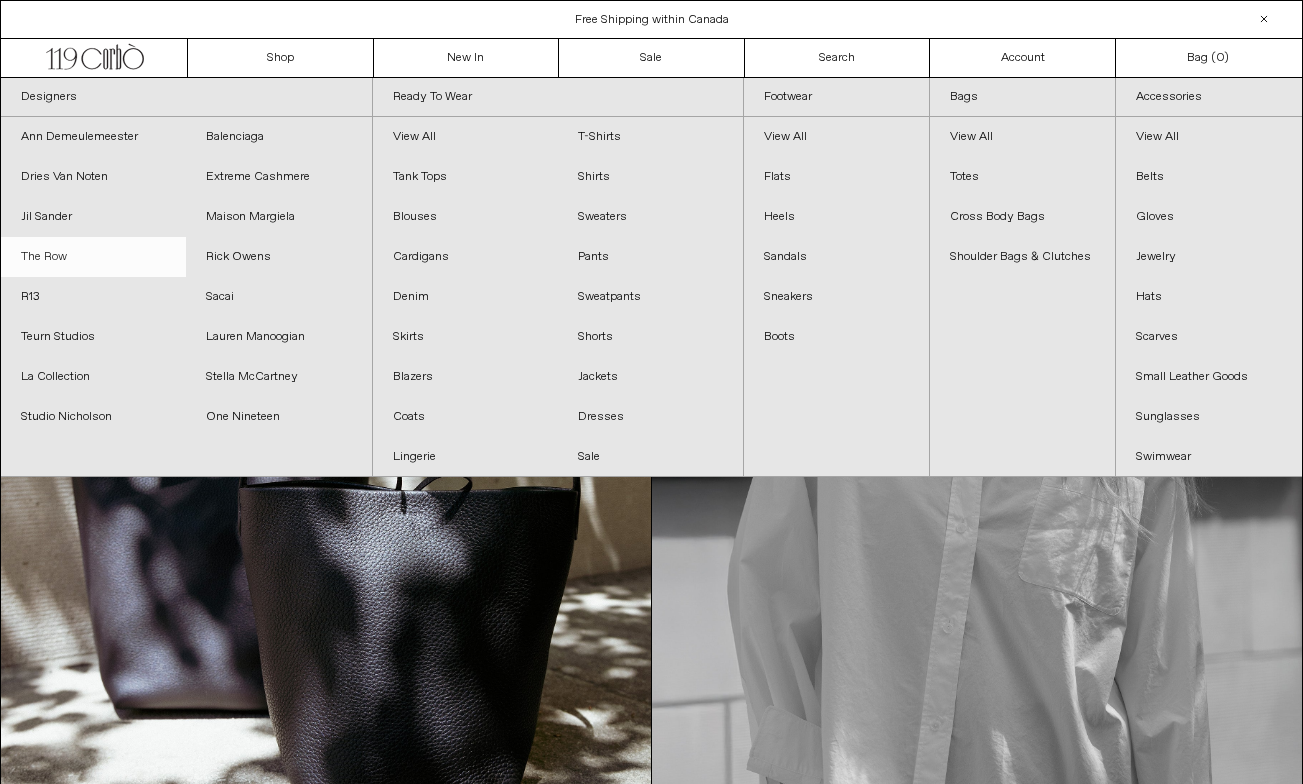 click on "The Row" at bounding box center (93, 257) 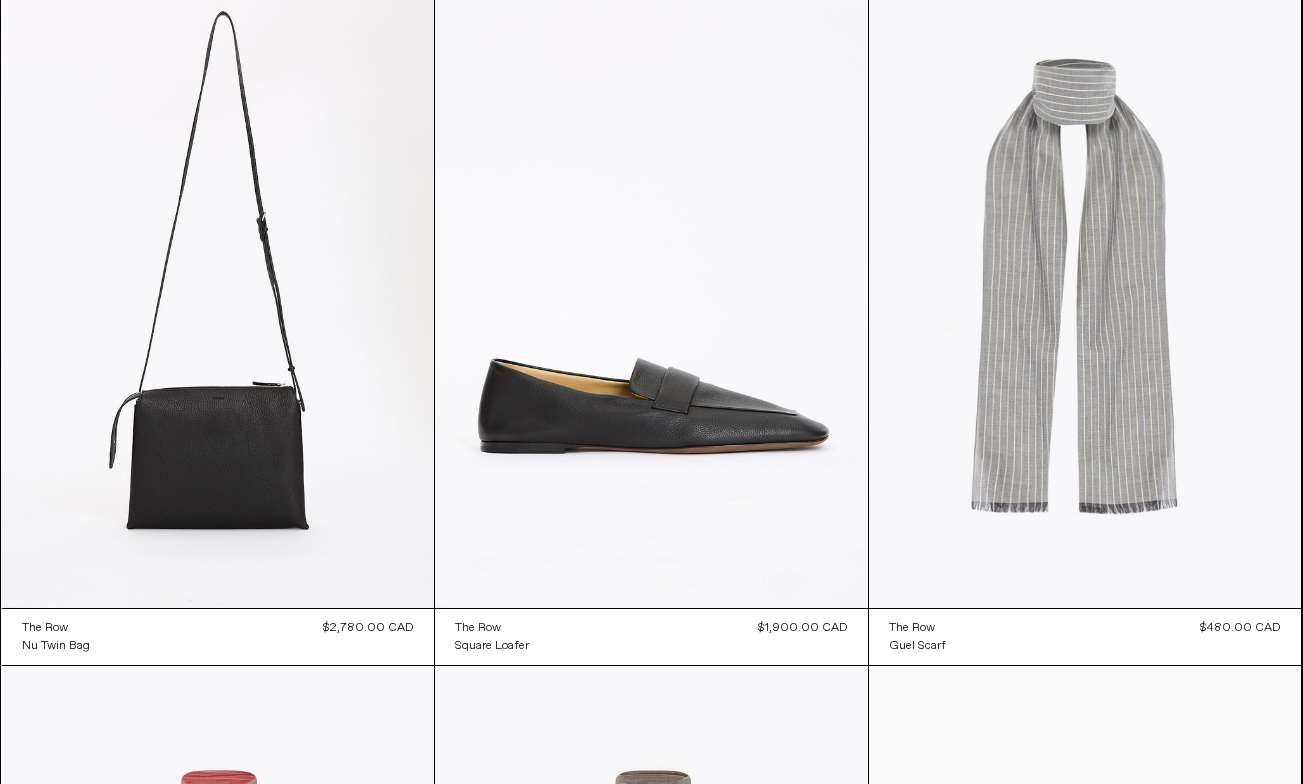 scroll, scrollTop: 5106, scrollLeft: 0, axis: vertical 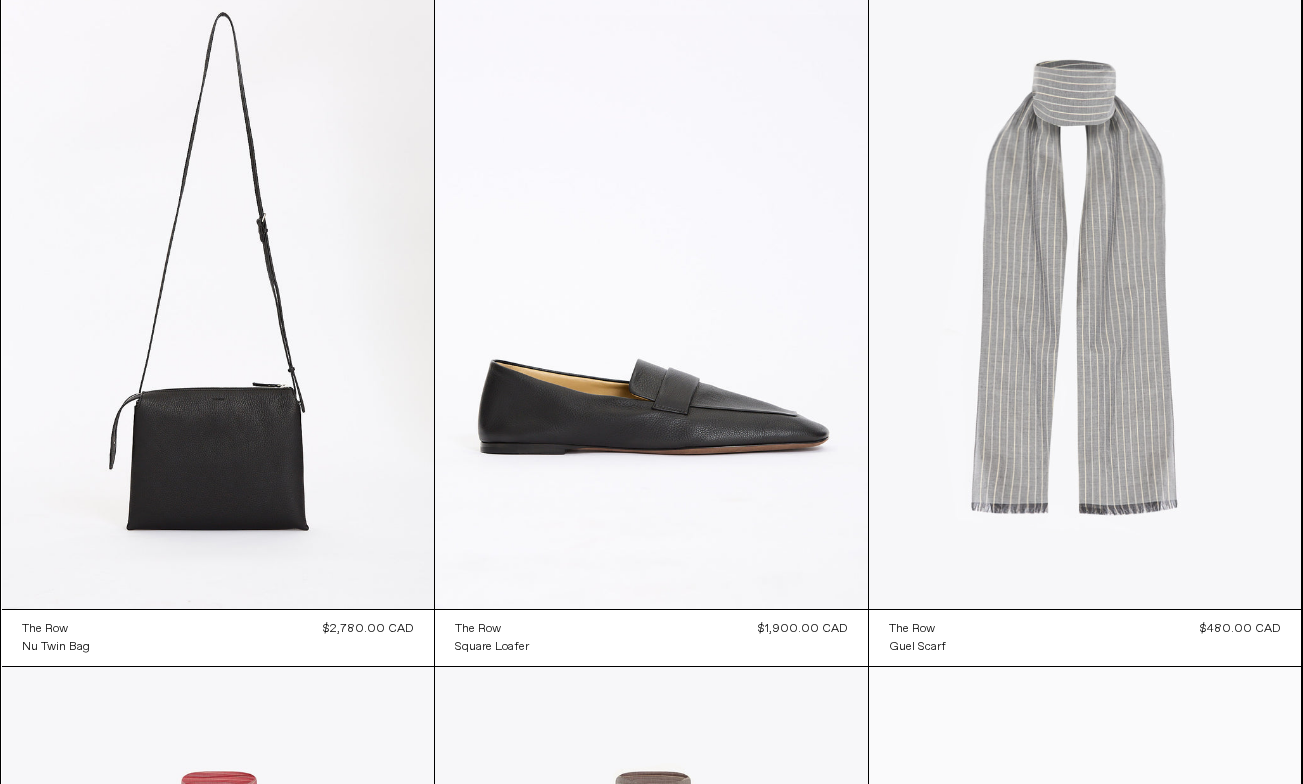 click at bounding box center [1085, 284] 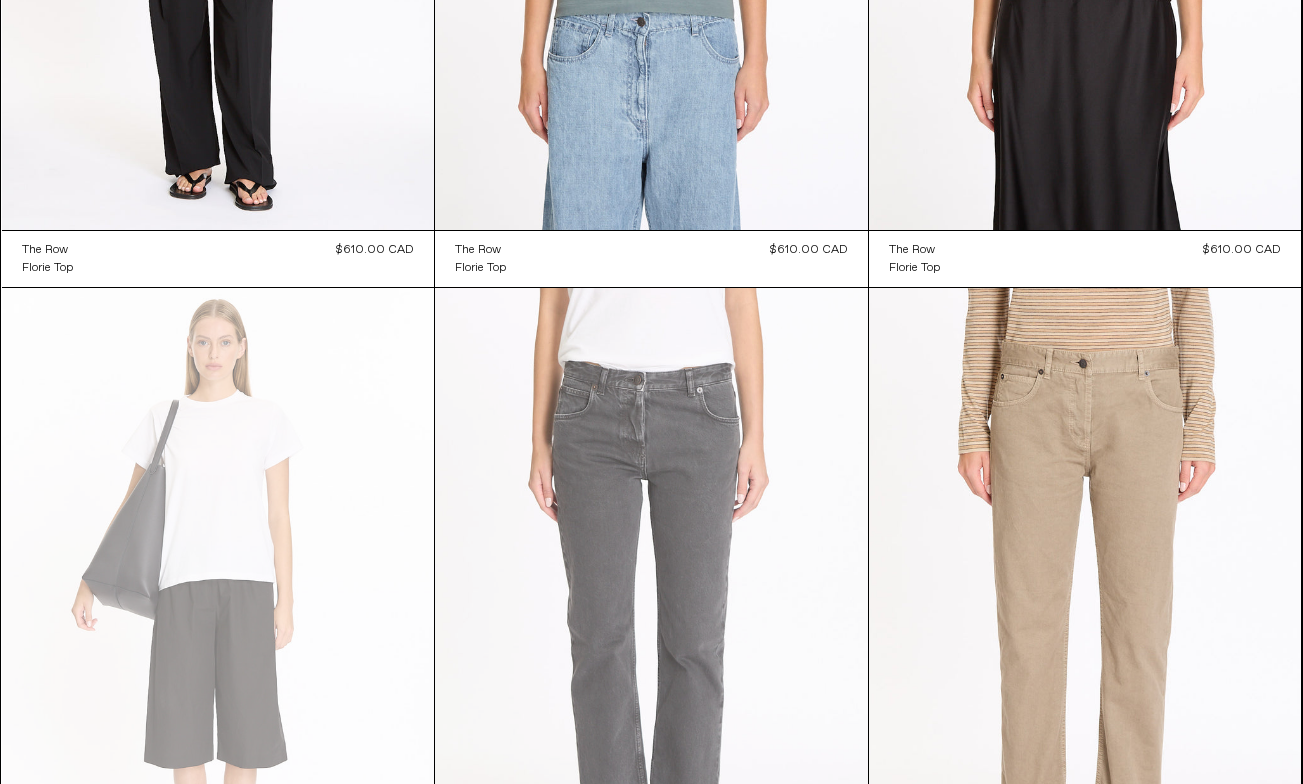 scroll, scrollTop: 14197, scrollLeft: 0, axis: vertical 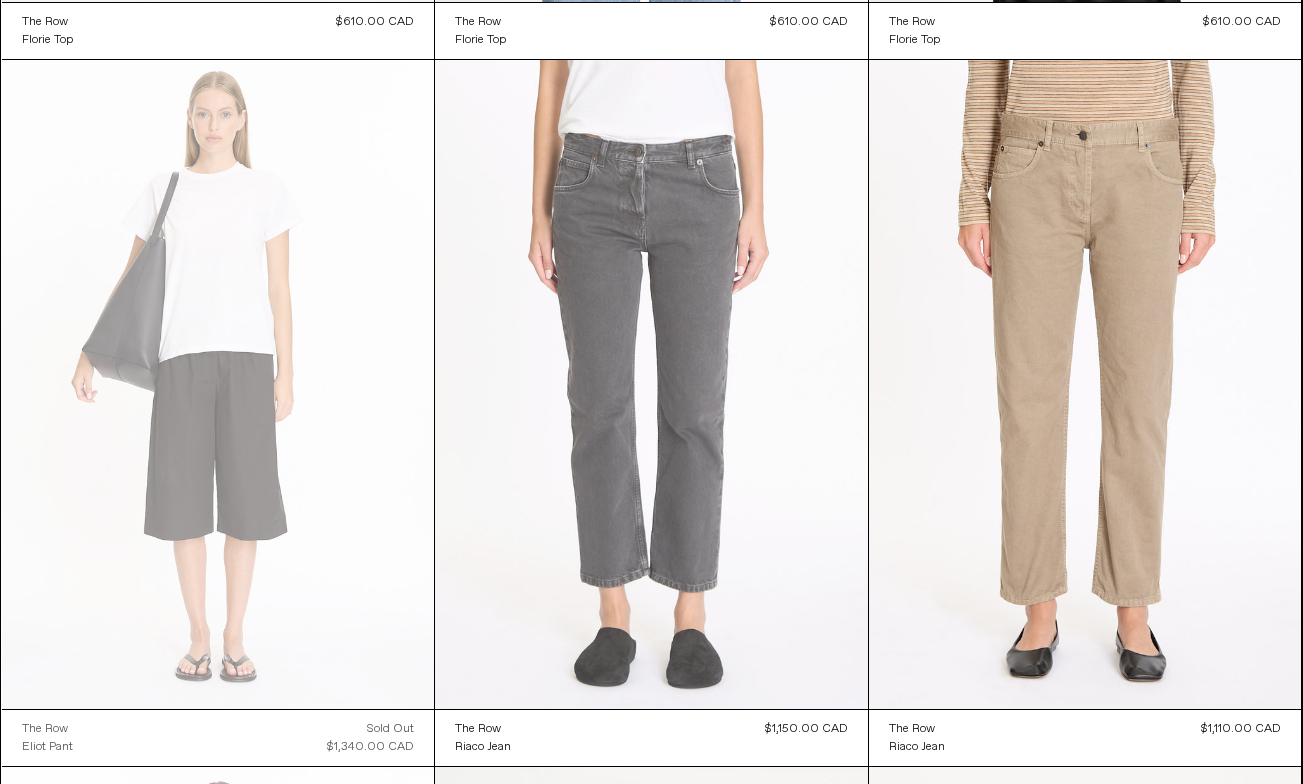 click at bounding box center [651, 384] 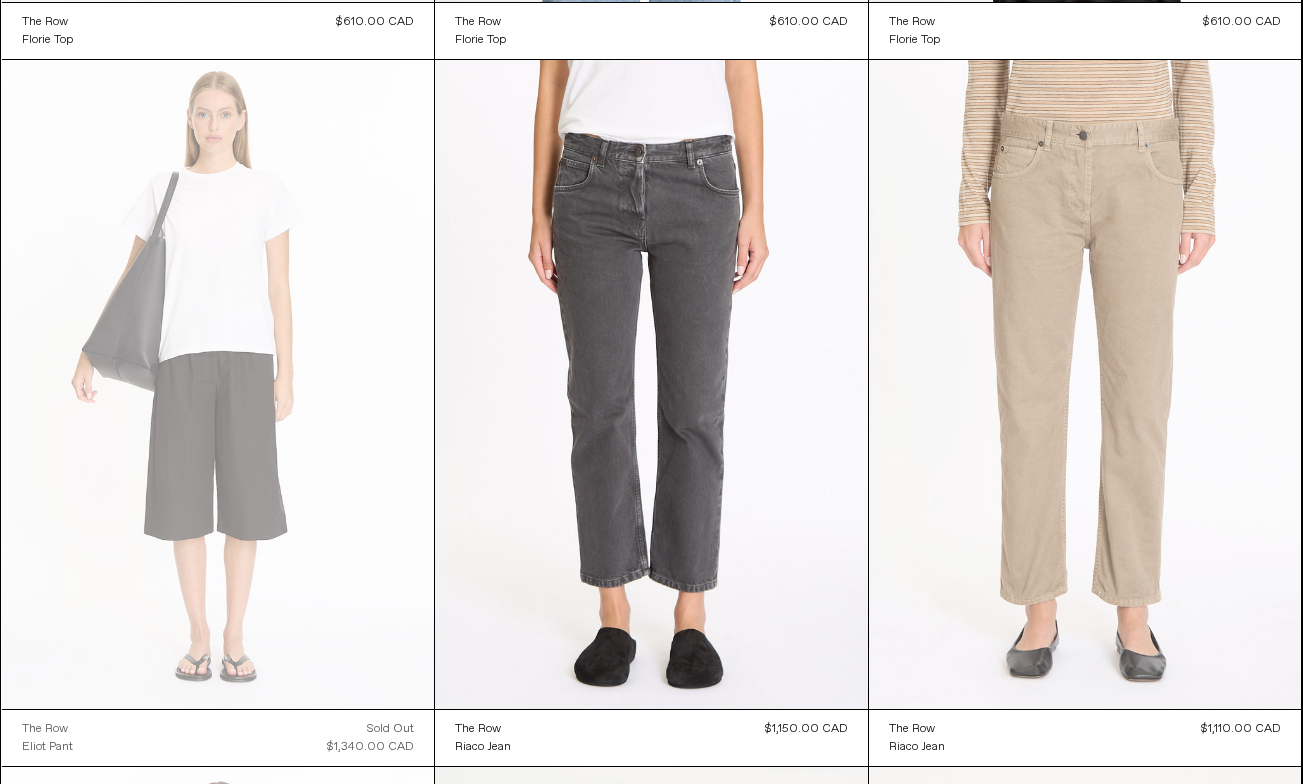 click at bounding box center [1085, 384] 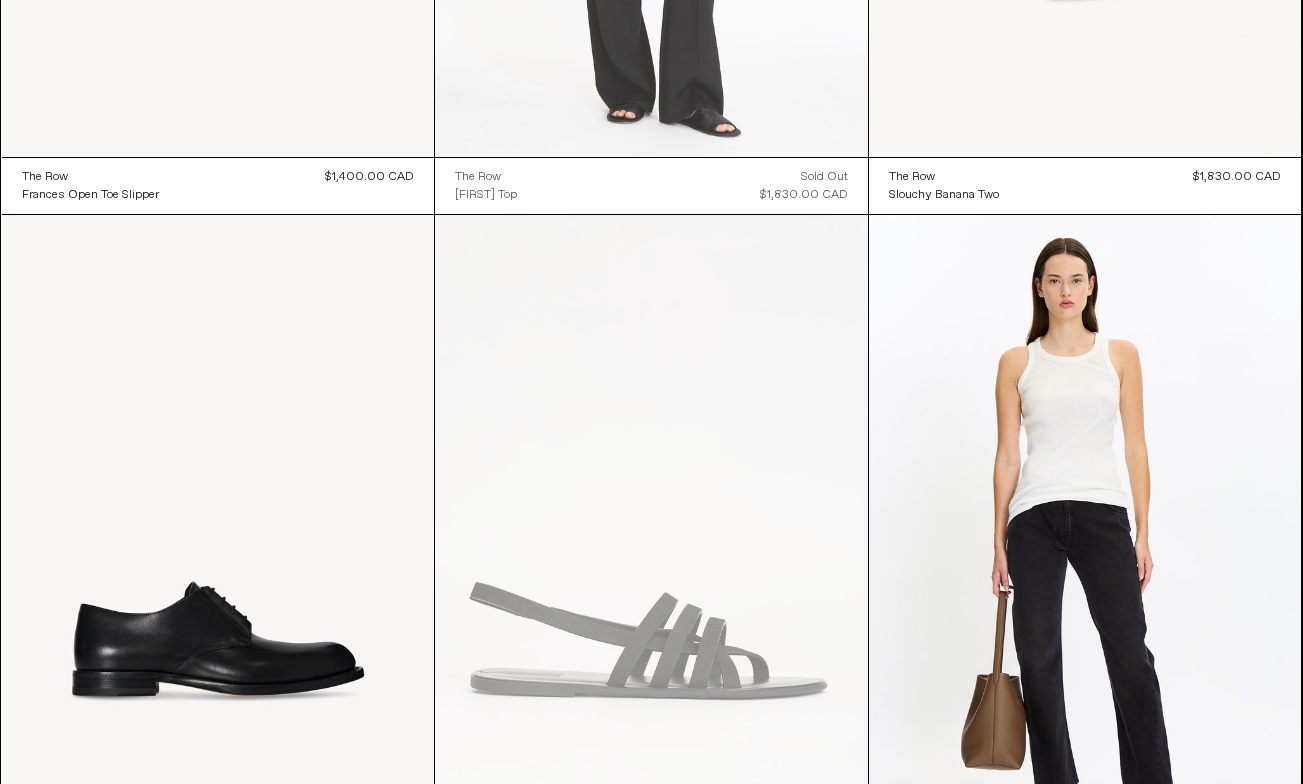 scroll, scrollTop: 23237, scrollLeft: 0, axis: vertical 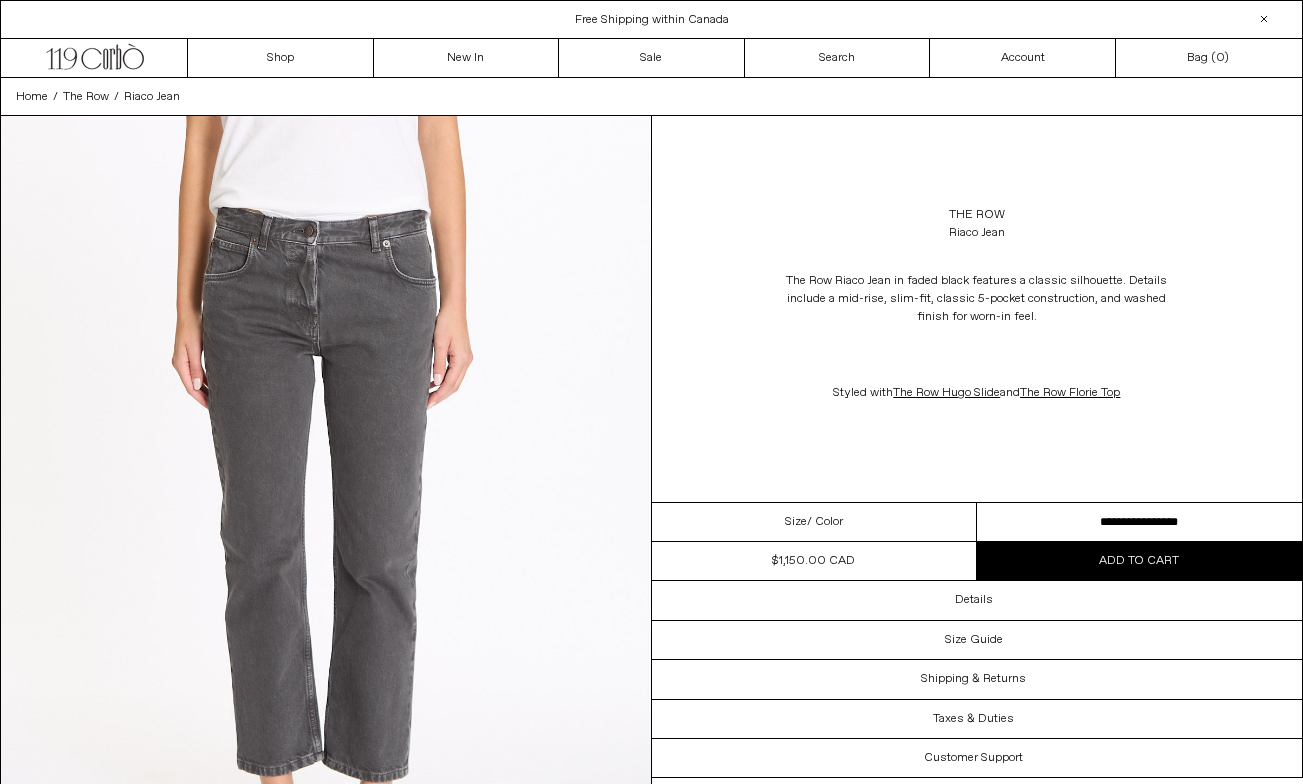 click on "Size
/ Color" at bounding box center [814, 522] 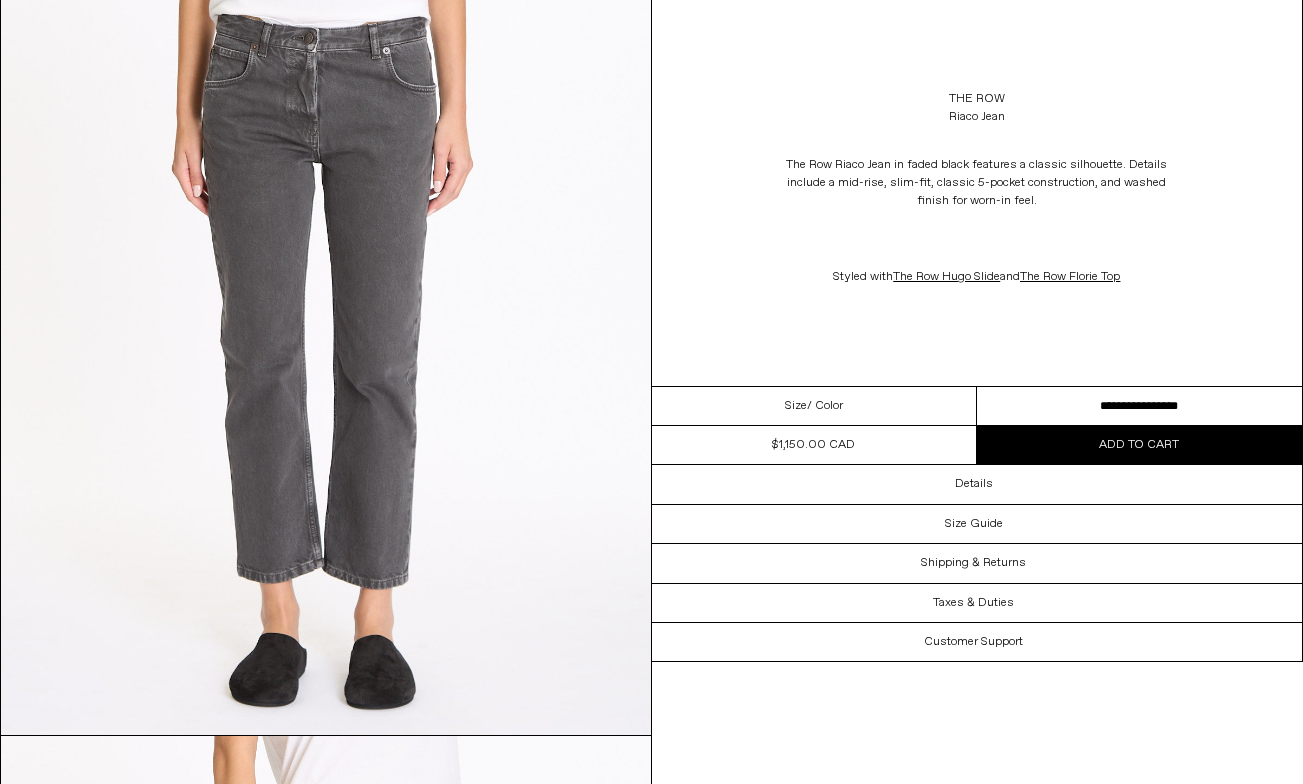 scroll, scrollTop: 196, scrollLeft: 0, axis: vertical 